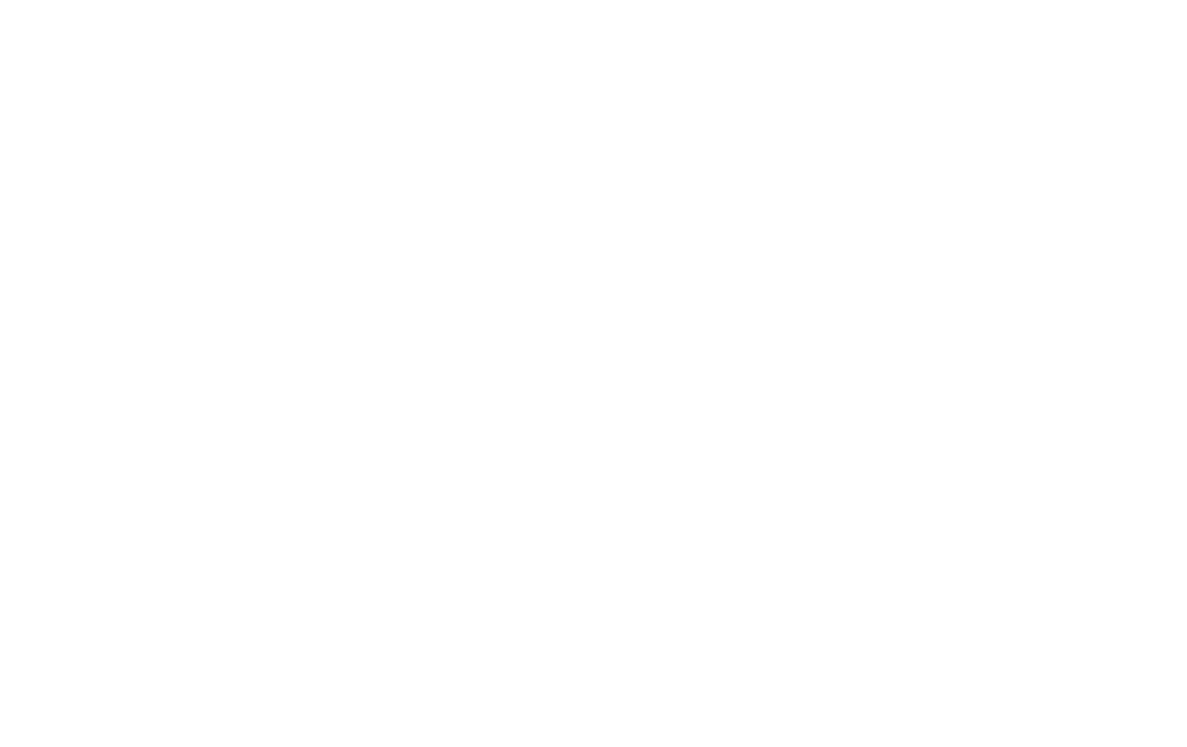scroll, scrollTop: 0, scrollLeft: 0, axis: both 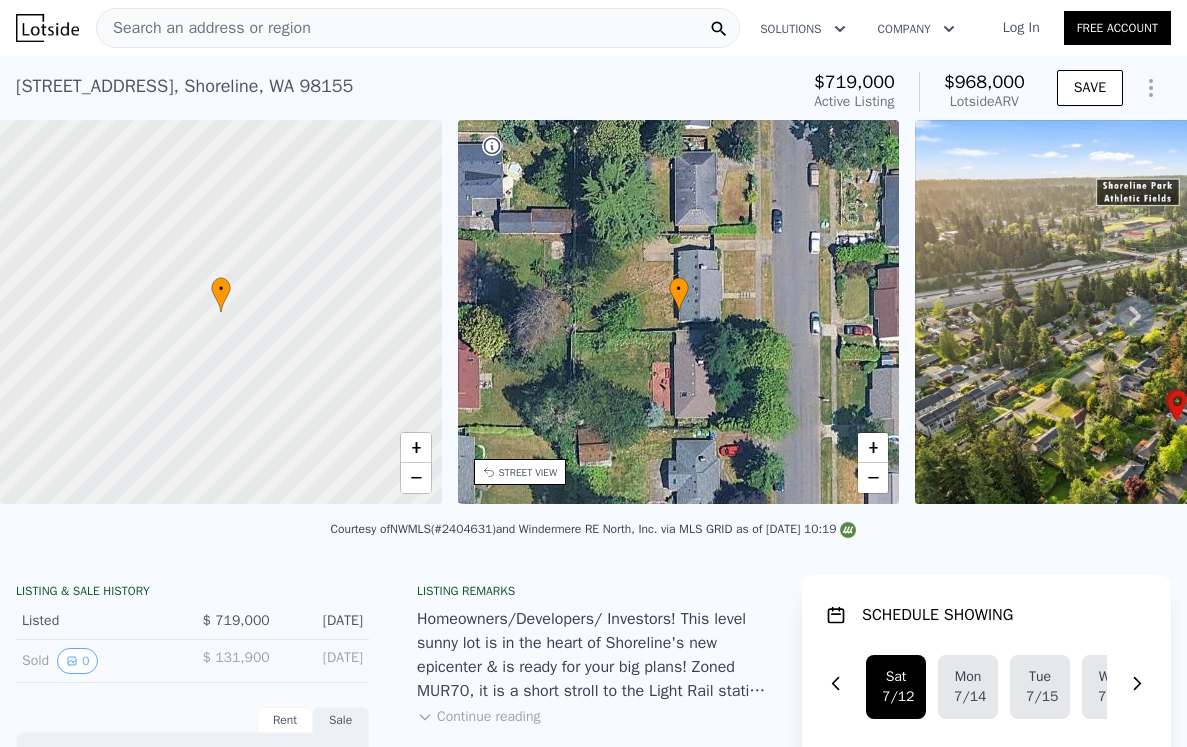 click on "Search an address or region" at bounding box center [418, 28] 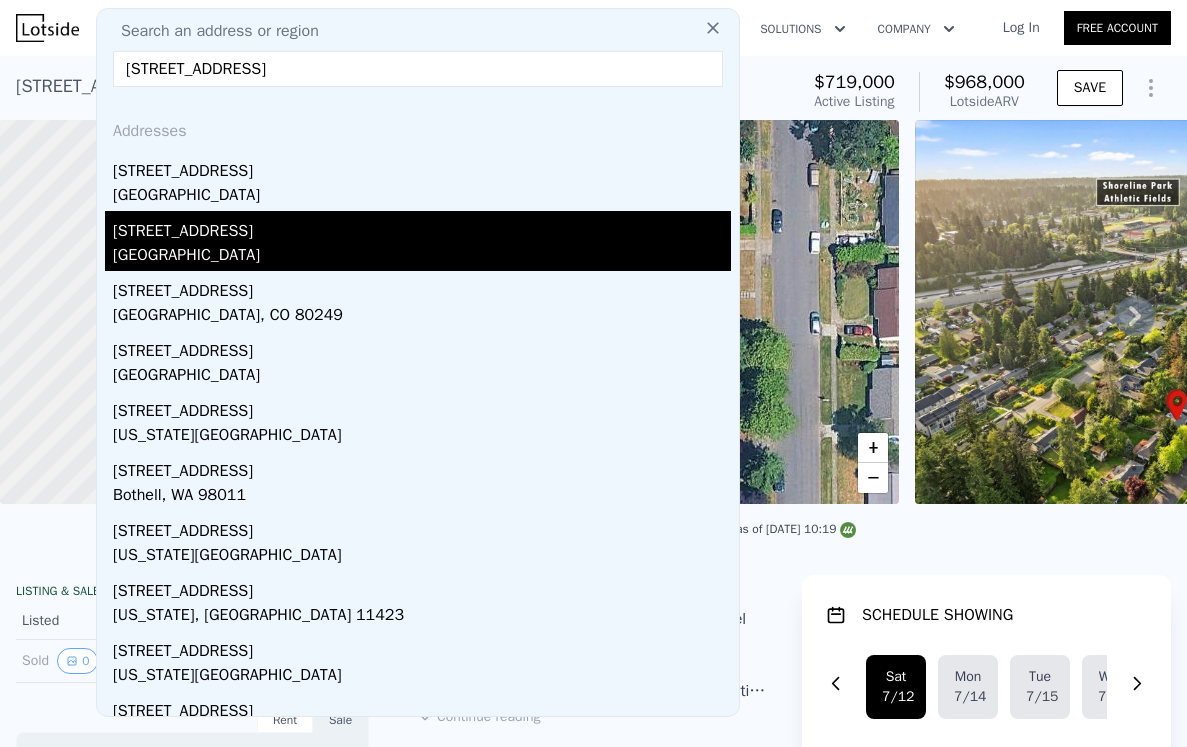 type on "[STREET_ADDRESS]" 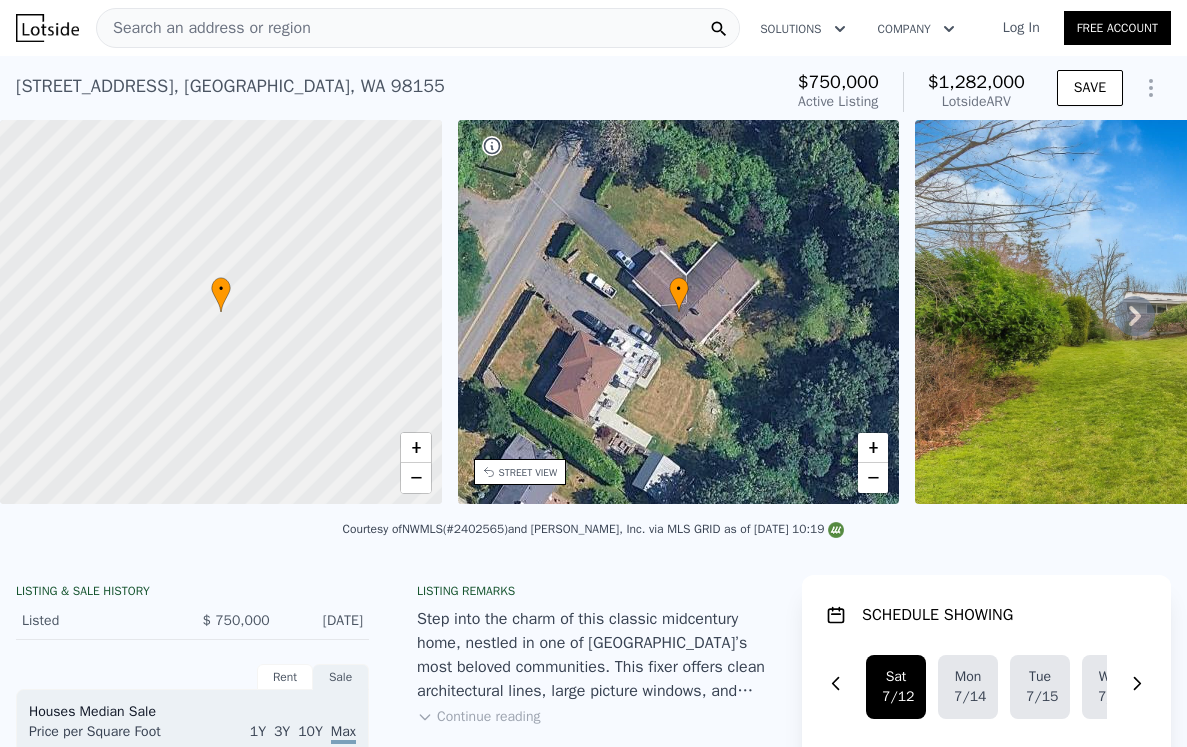 click on "Search an address or region" at bounding box center [204, 28] 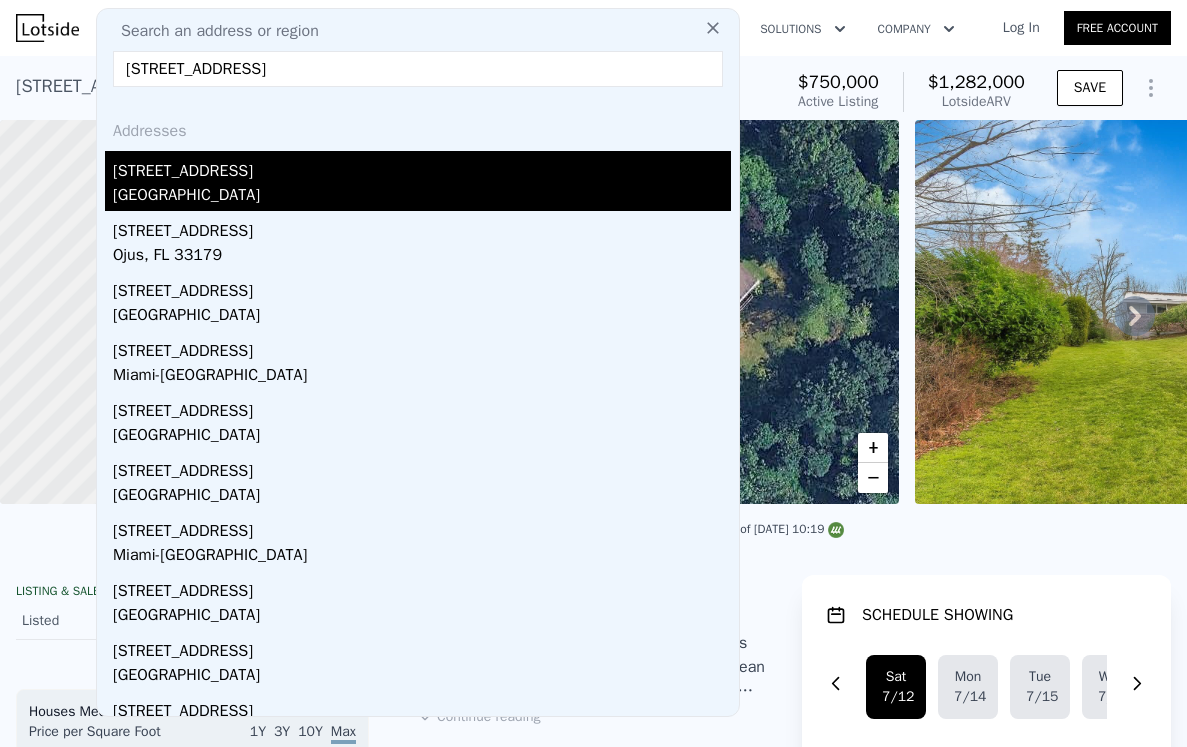 type on "[STREET_ADDRESS]" 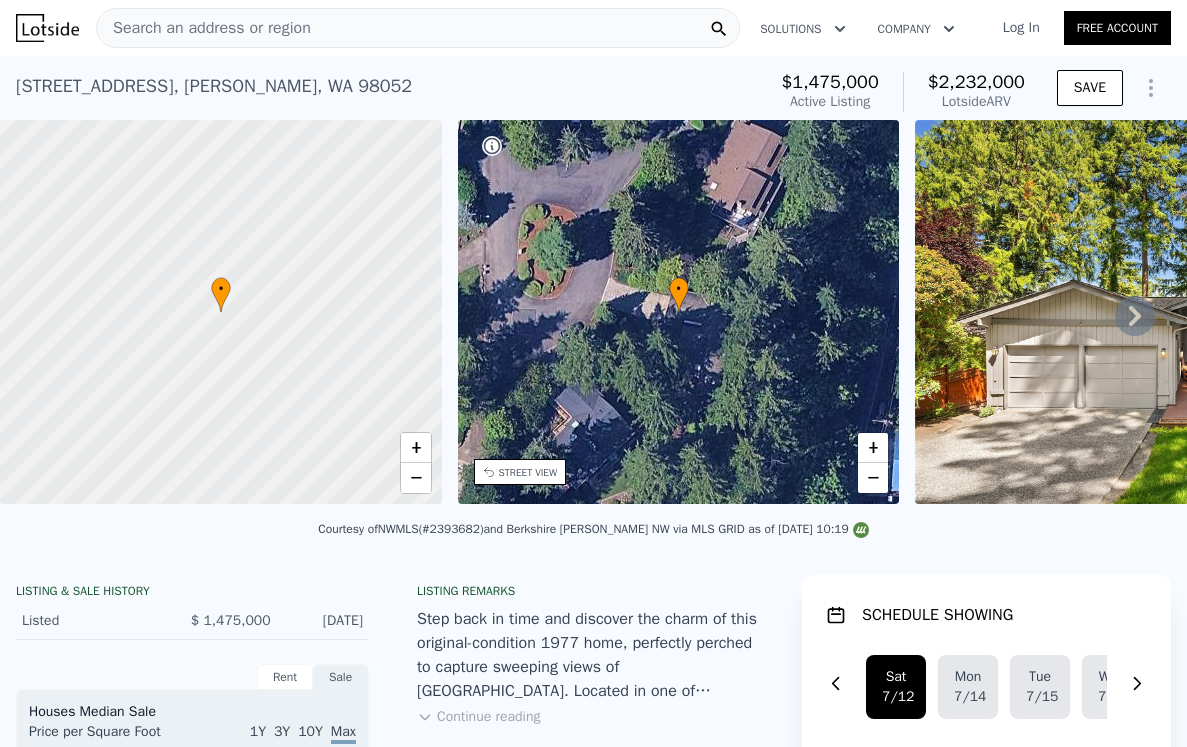 click on "Search an address or region" at bounding box center [204, 28] 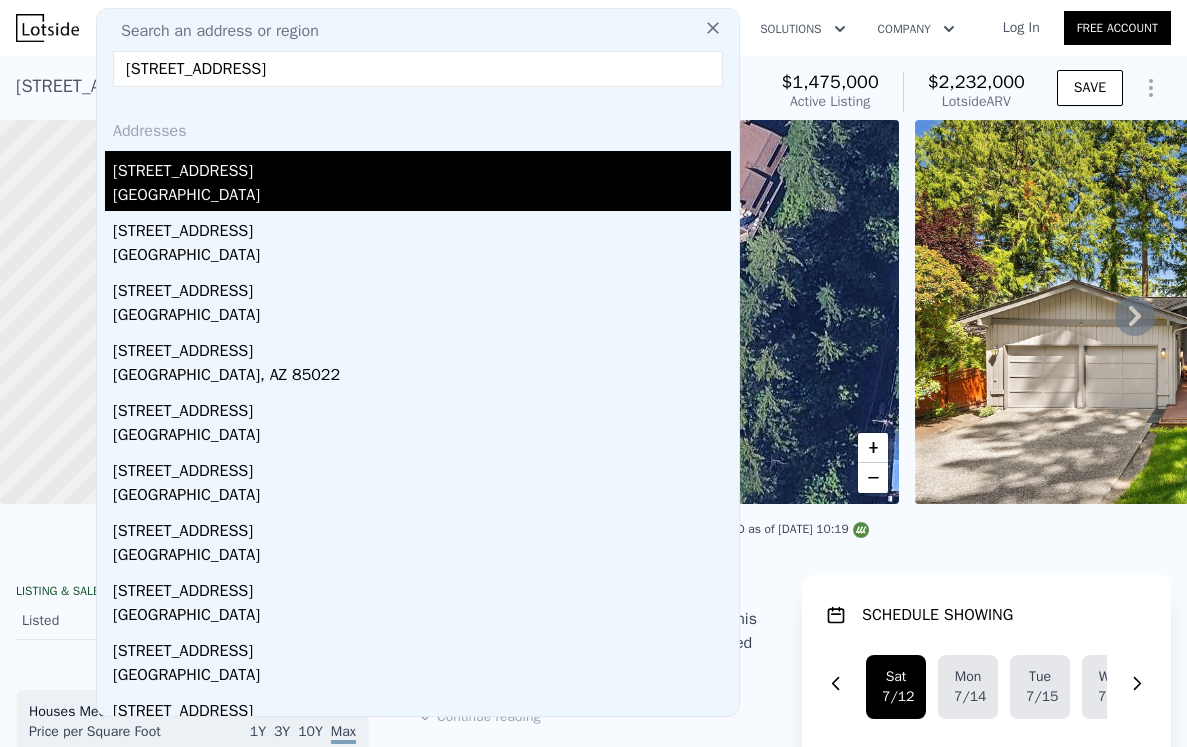 type on "[STREET_ADDRESS]" 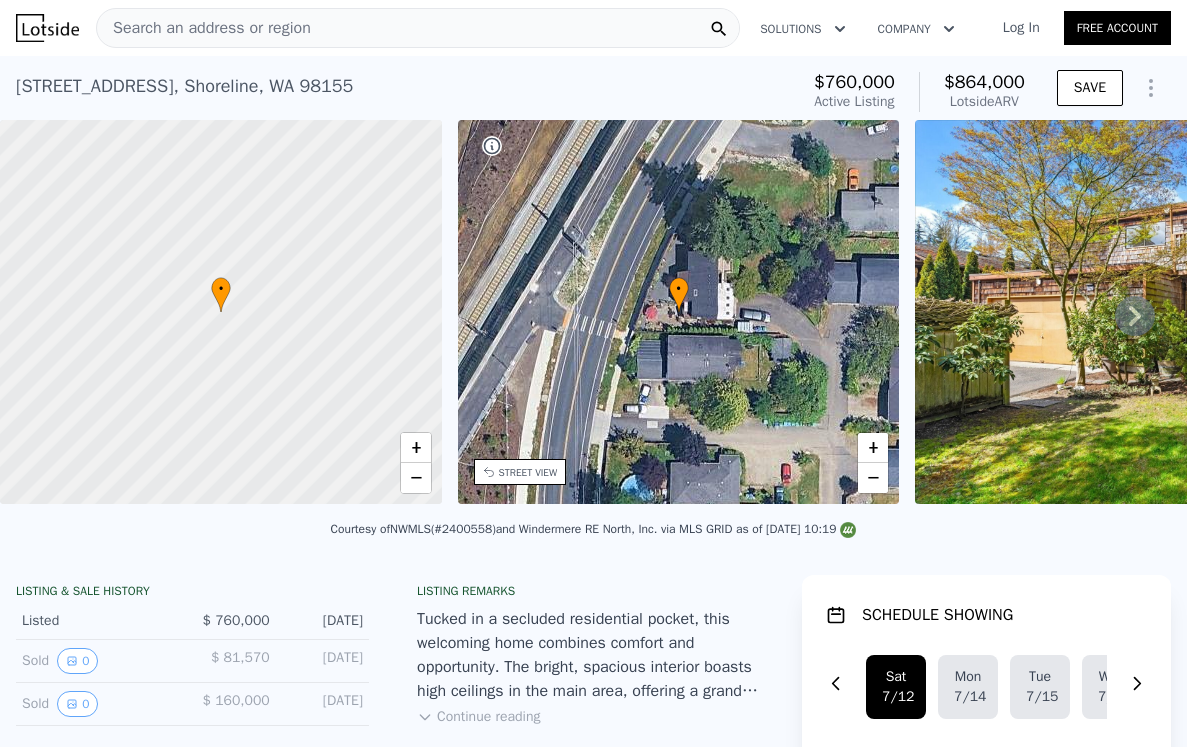click on "Search an address or region" at bounding box center [204, 28] 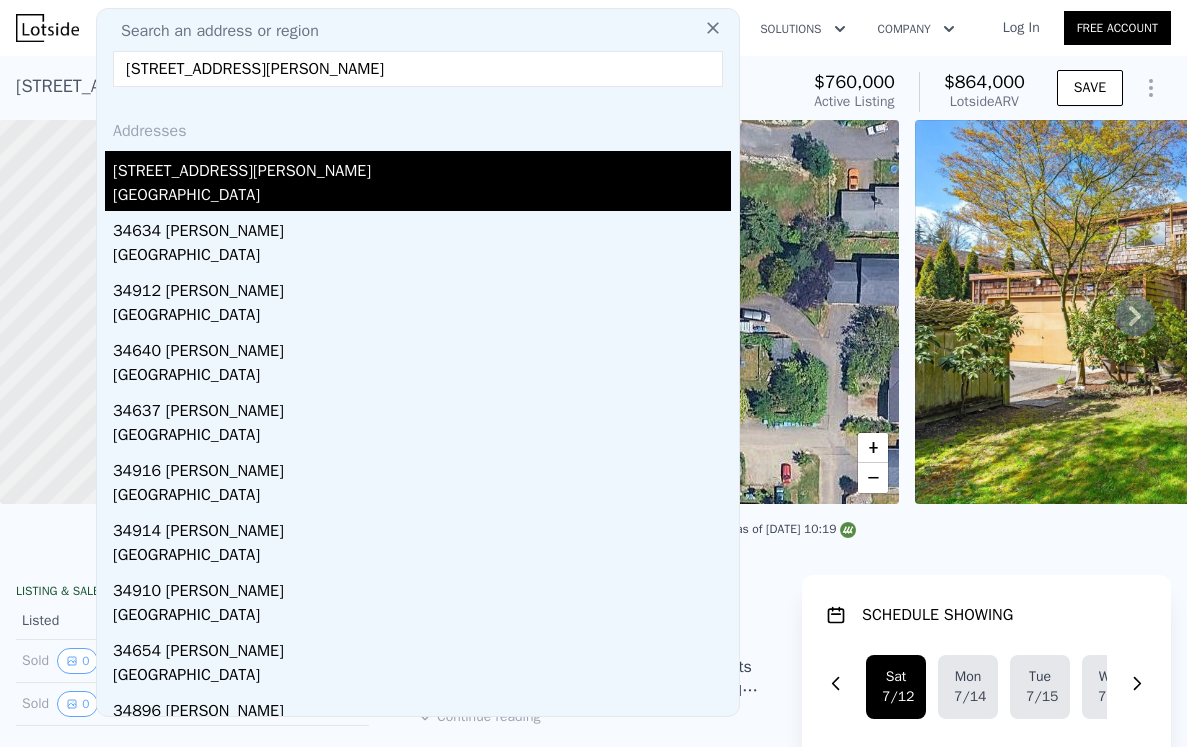 type on "[STREET_ADDRESS][PERSON_NAME]" 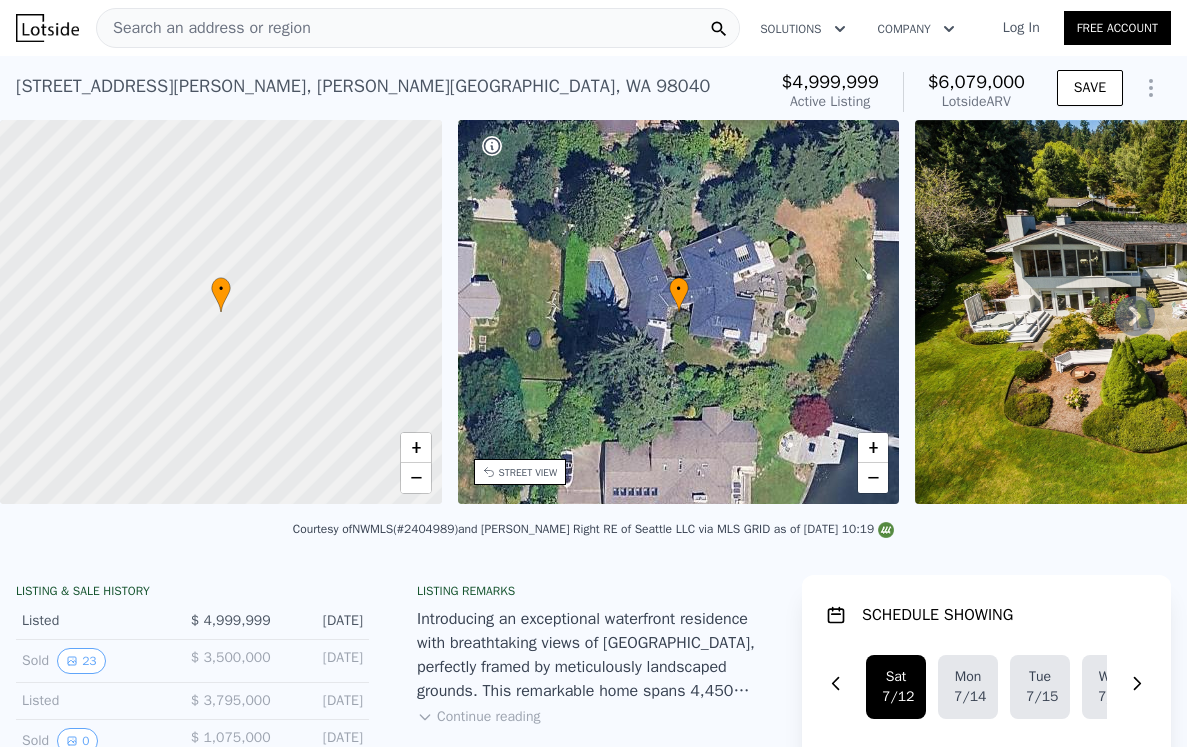 click on "Search an address or region" at bounding box center [204, 28] 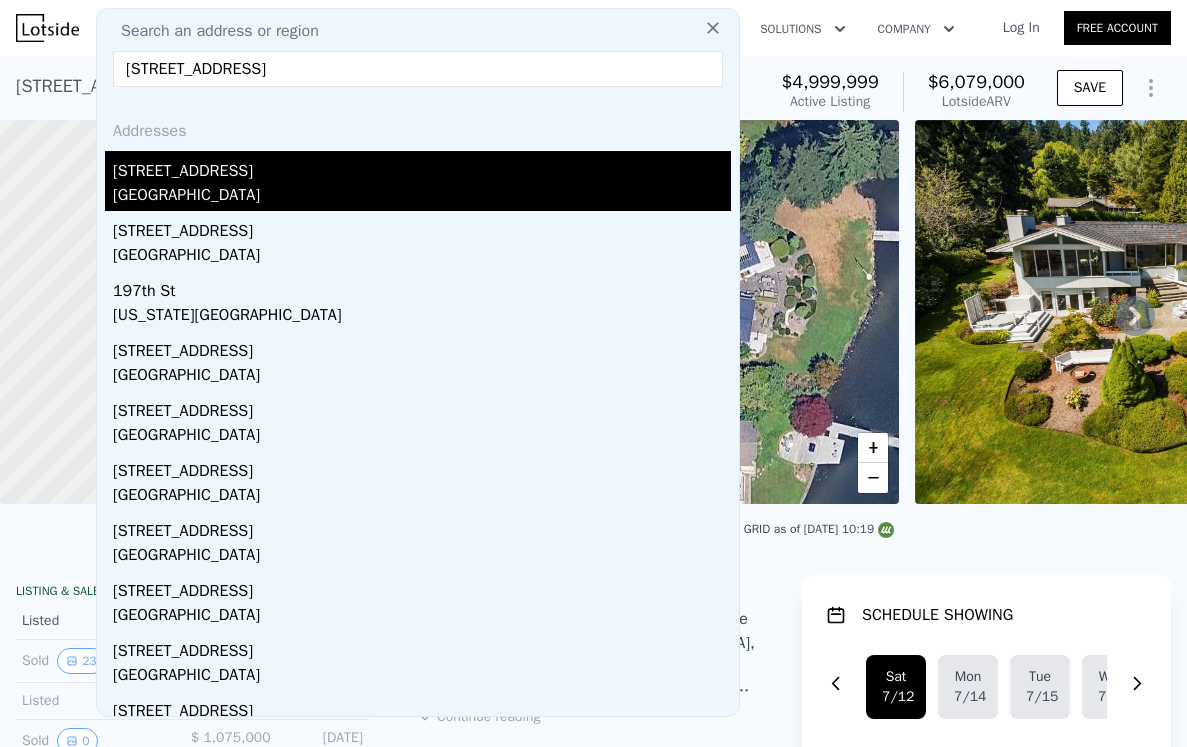 type on "[STREET_ADDRESS]" 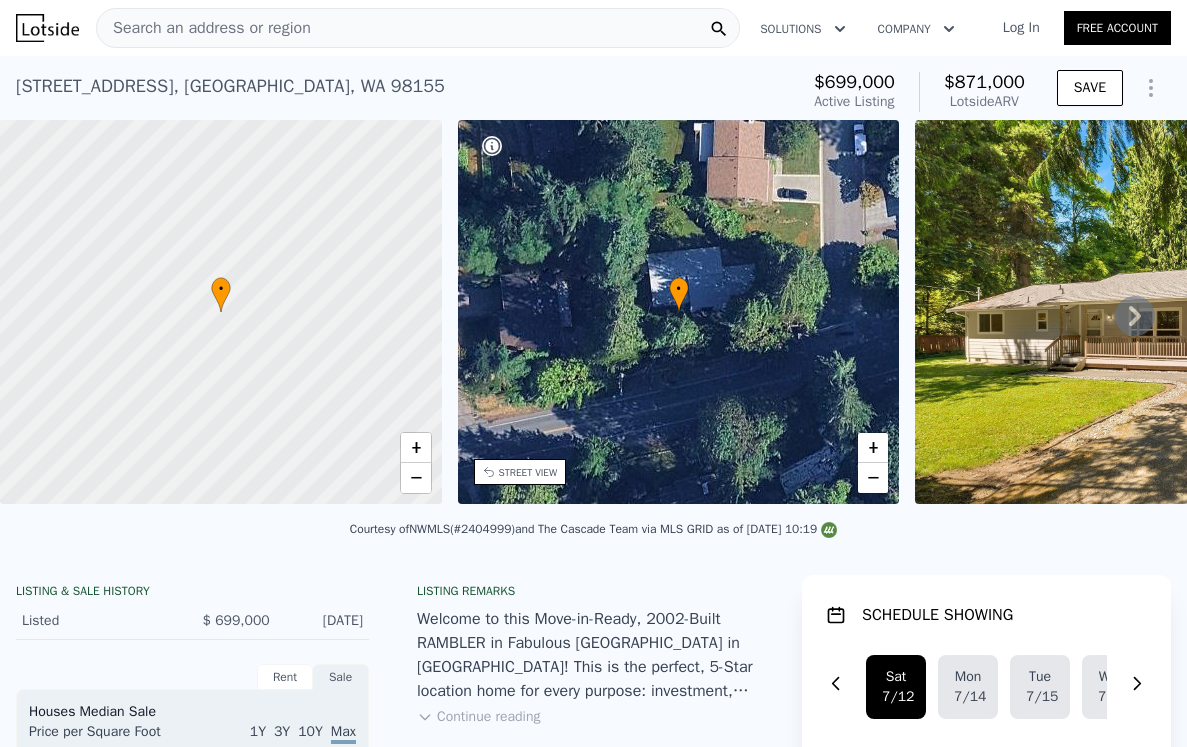 click on "Search an address or region" at bounding box center (204, 28) 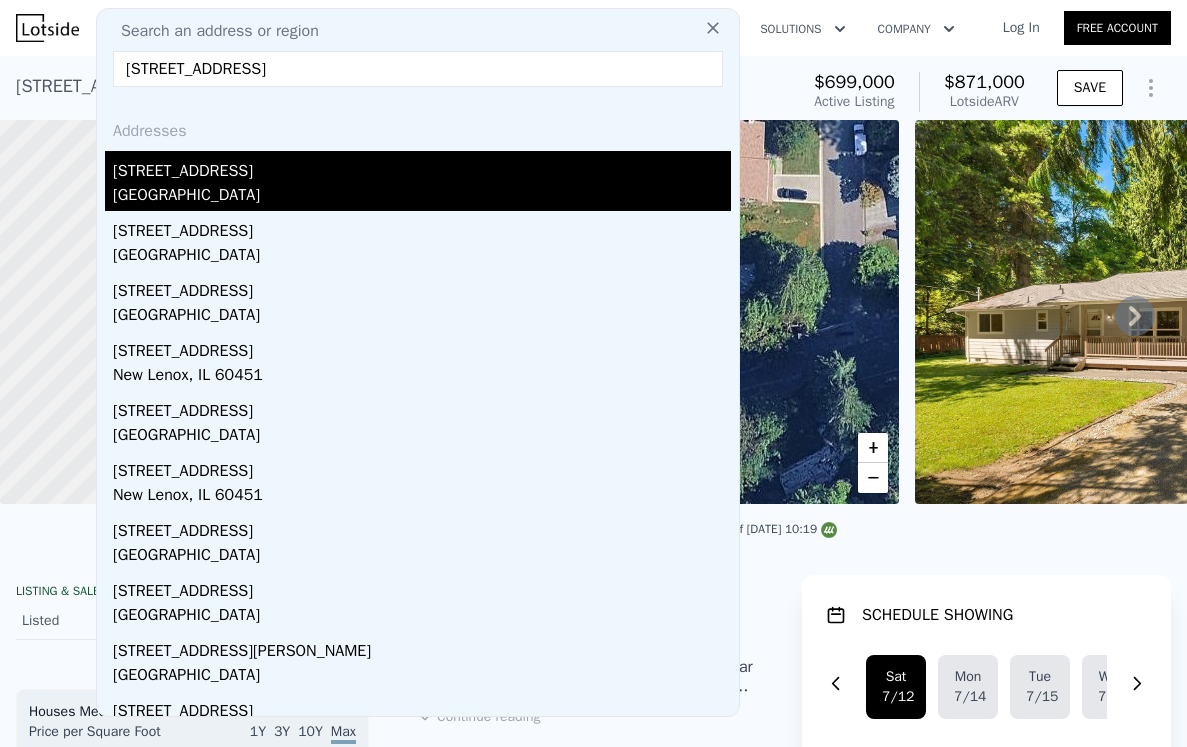 type on "[STREET_ADDRESS]" 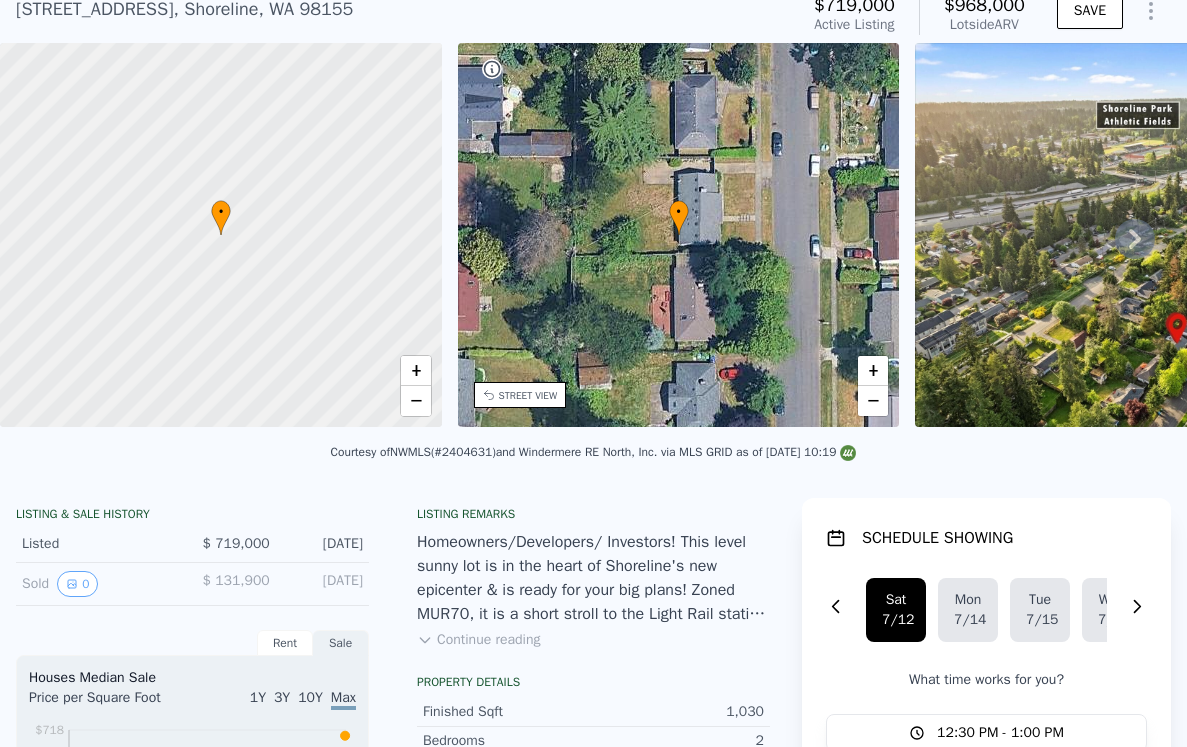 scroll, scrollTop: 7, scrollLeft: 0, axis: vertical 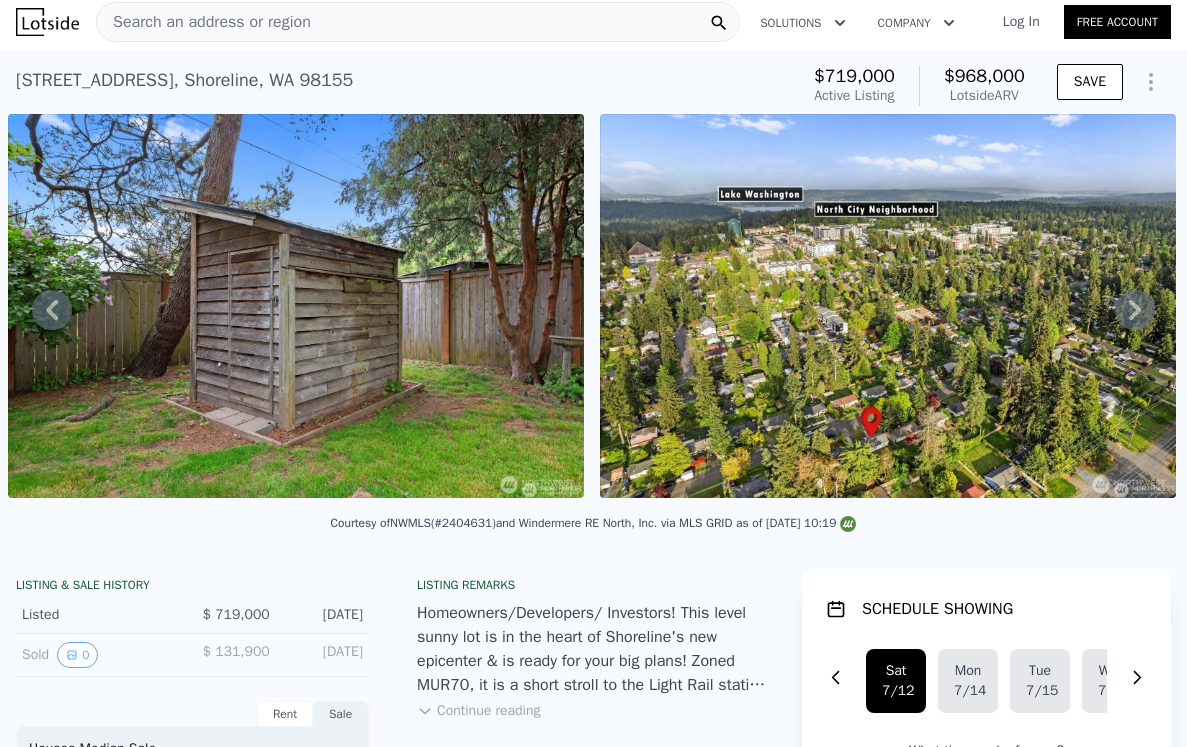 click on "Search an address or region" at bounding box center (204, 22) 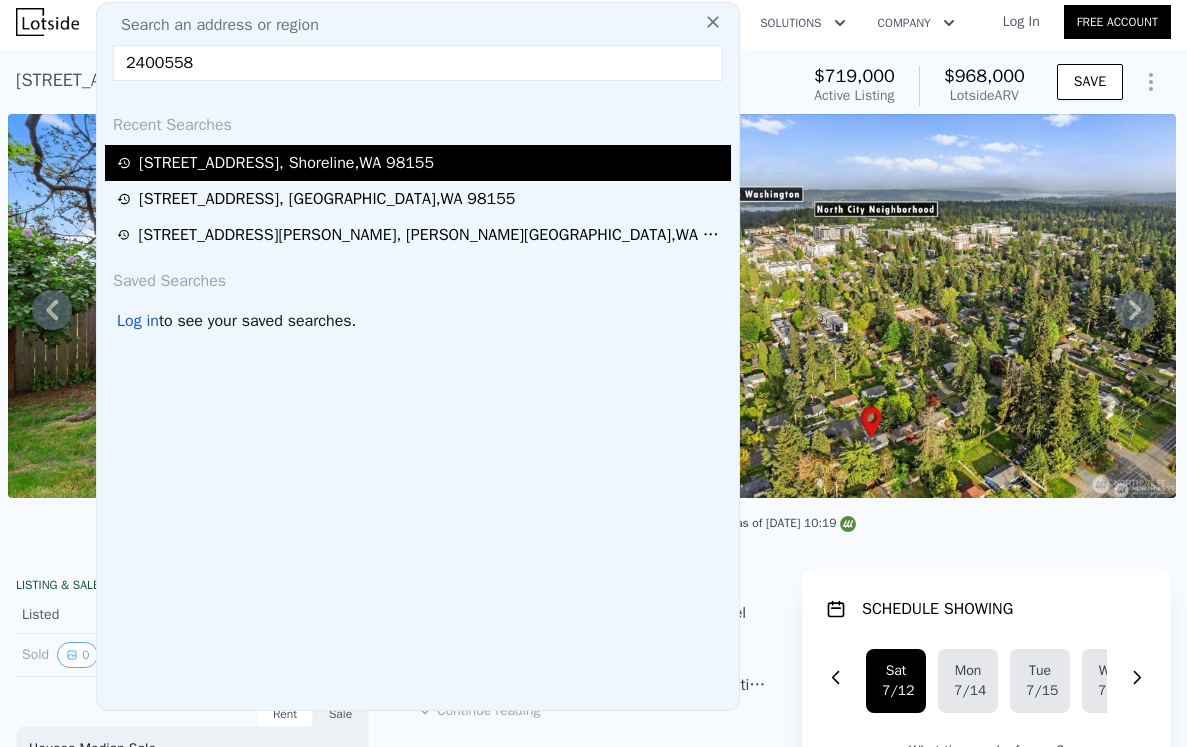 type on "2400558" 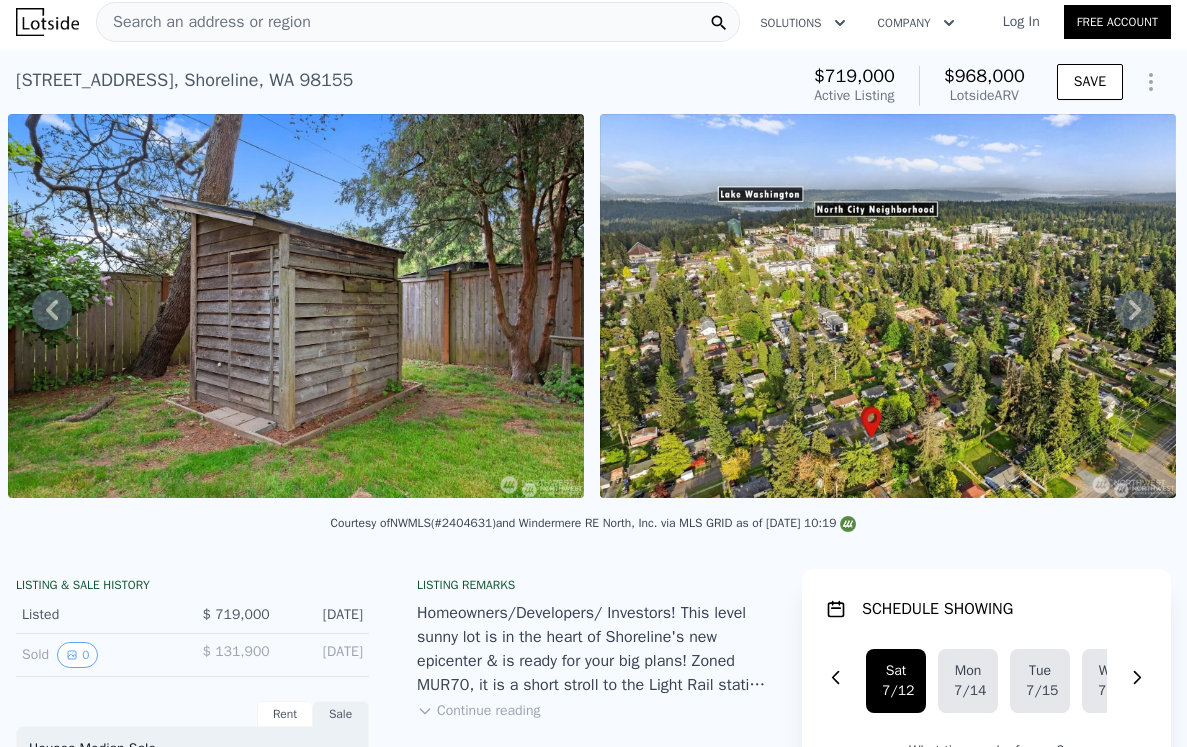 click on "Search an address or region" at bounding box center (204, 22) 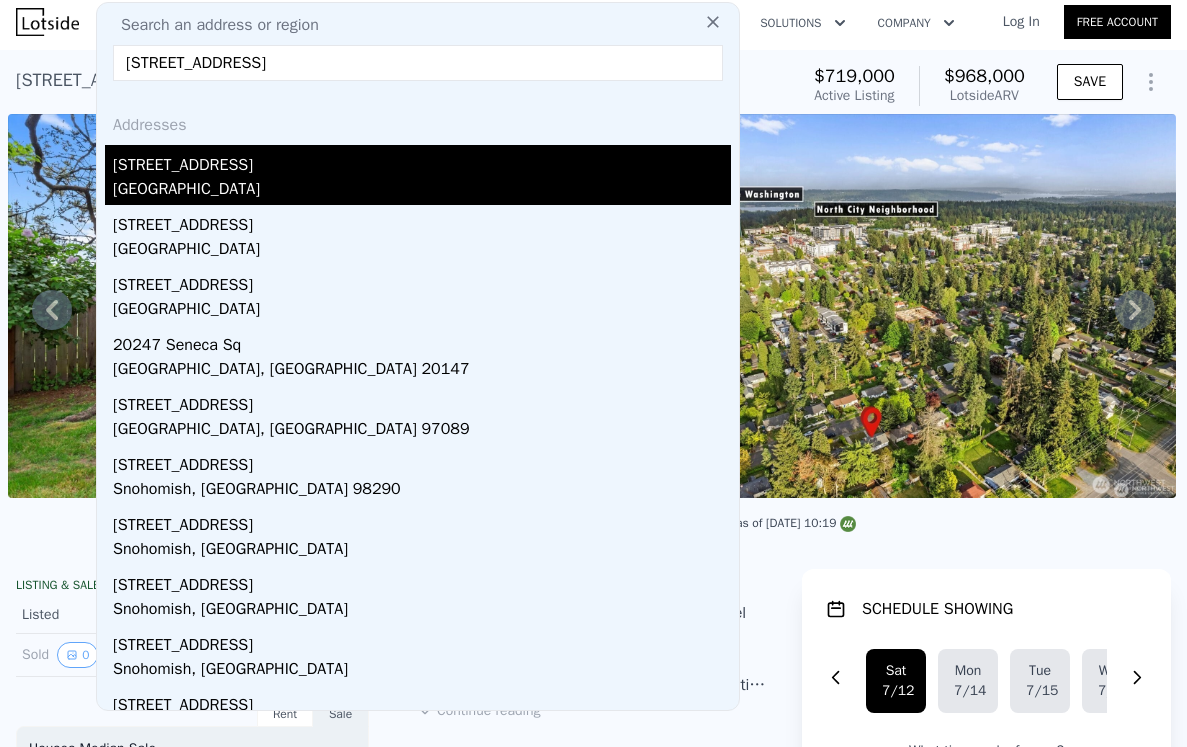 type on "[STREET_ADDRESS]" 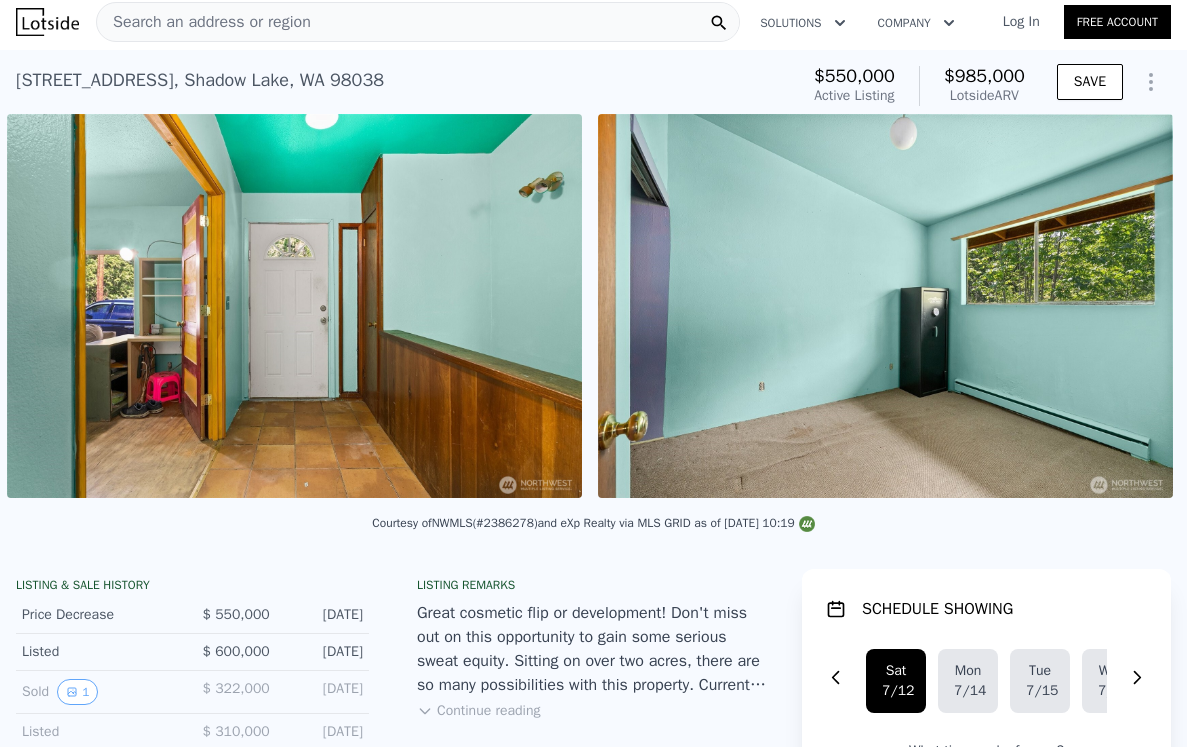 scroll, scrollTop: 0, scrollLeft: 2745, axis: horizontal 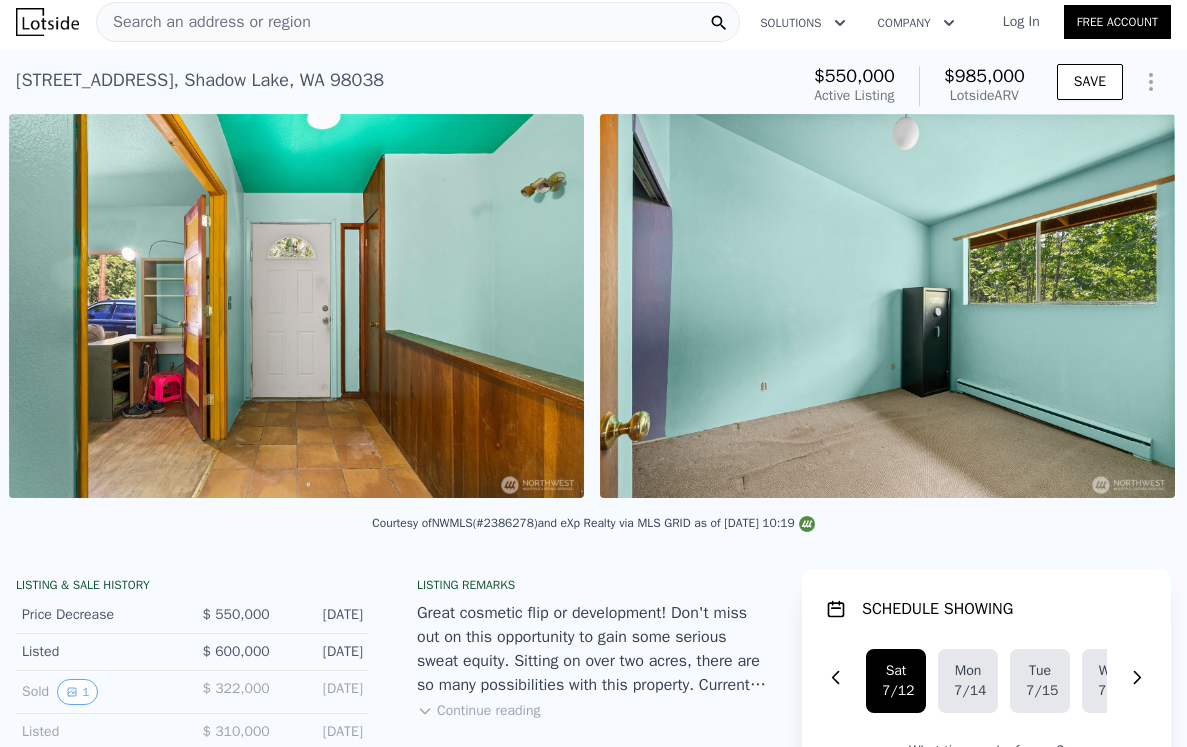 click at bounding box center (296, 306) 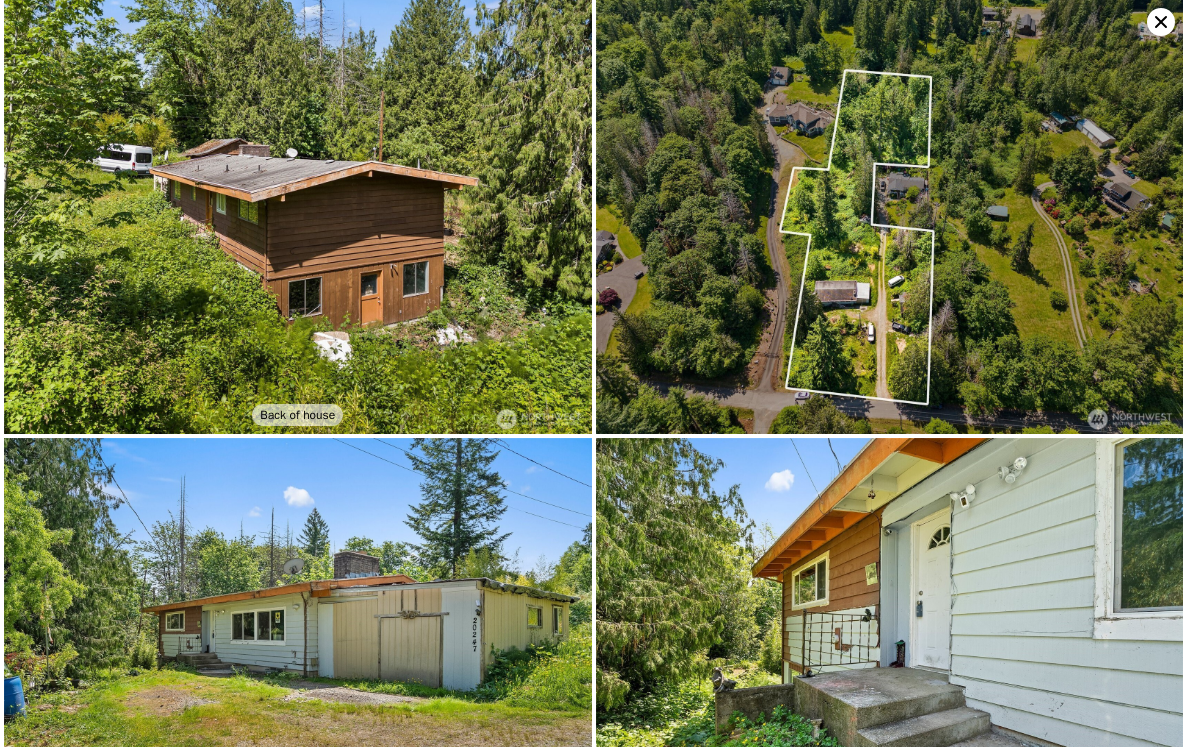 scroll, scrollTop: 0, scrollLeft: 0, axis: both 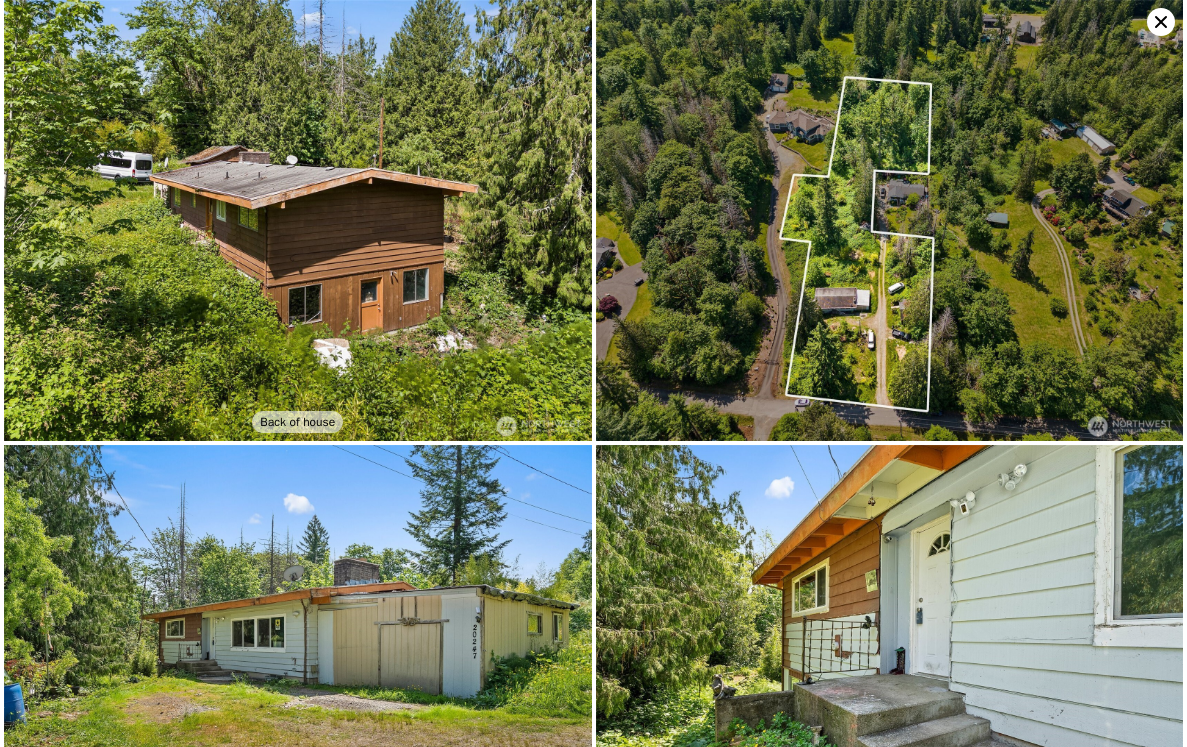 click 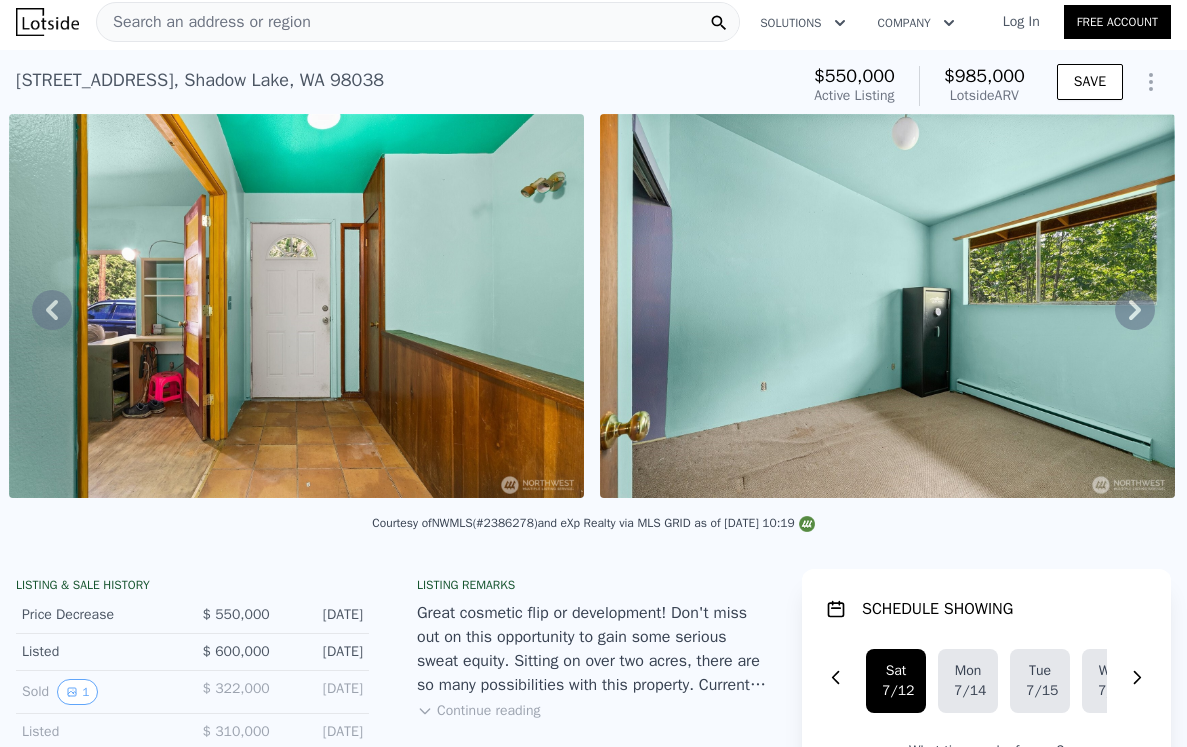 scroll, scrollTop: 0, scrollLeft: 0, axis: both 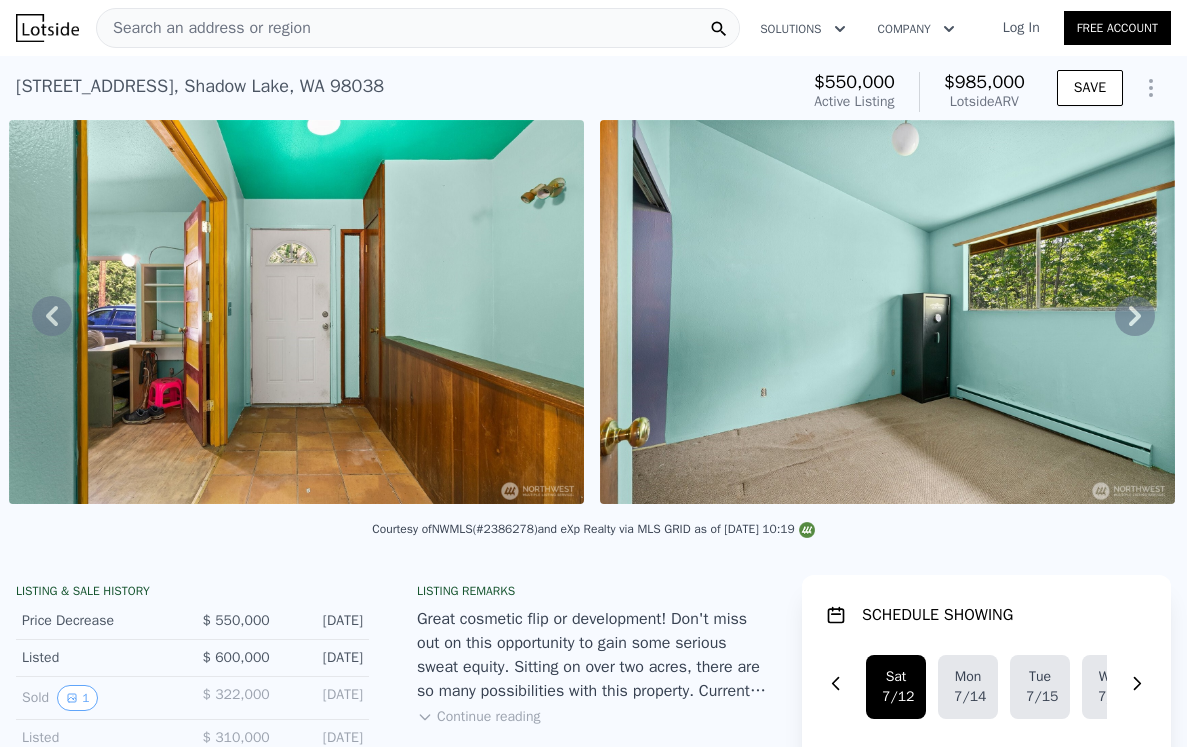 click 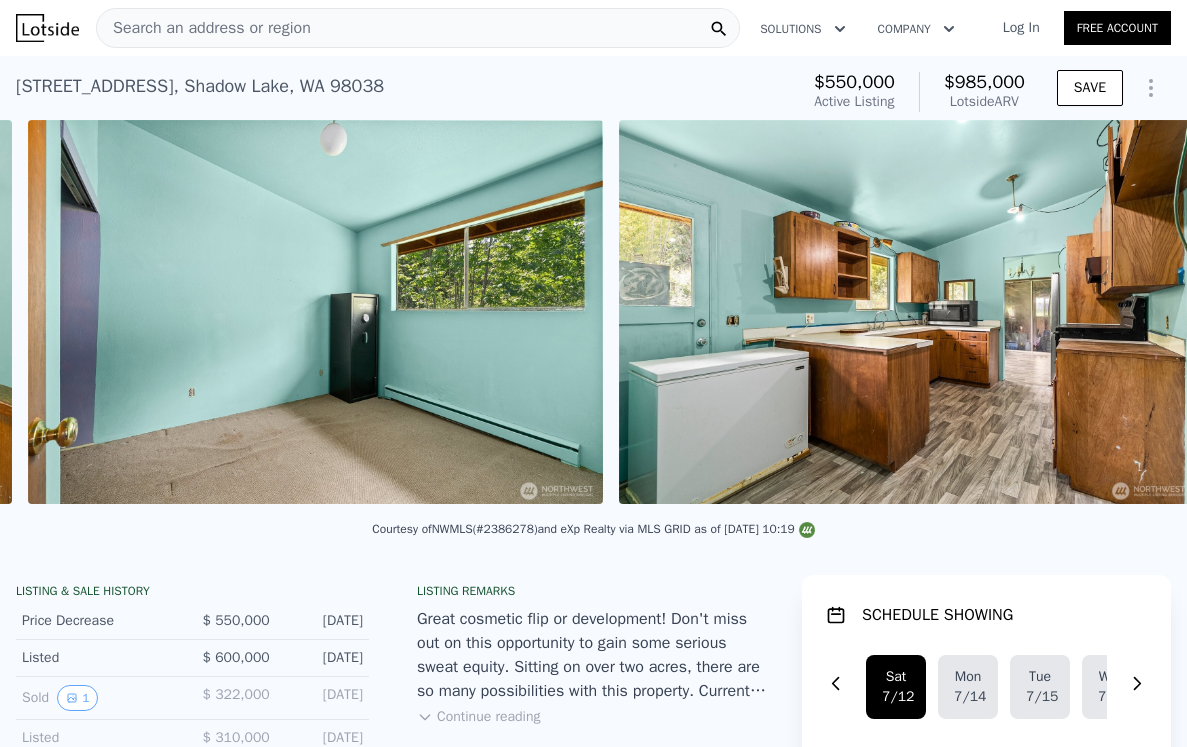 scroll, scrollTop: 0, scrollLeft: 3337, axis: horizontal 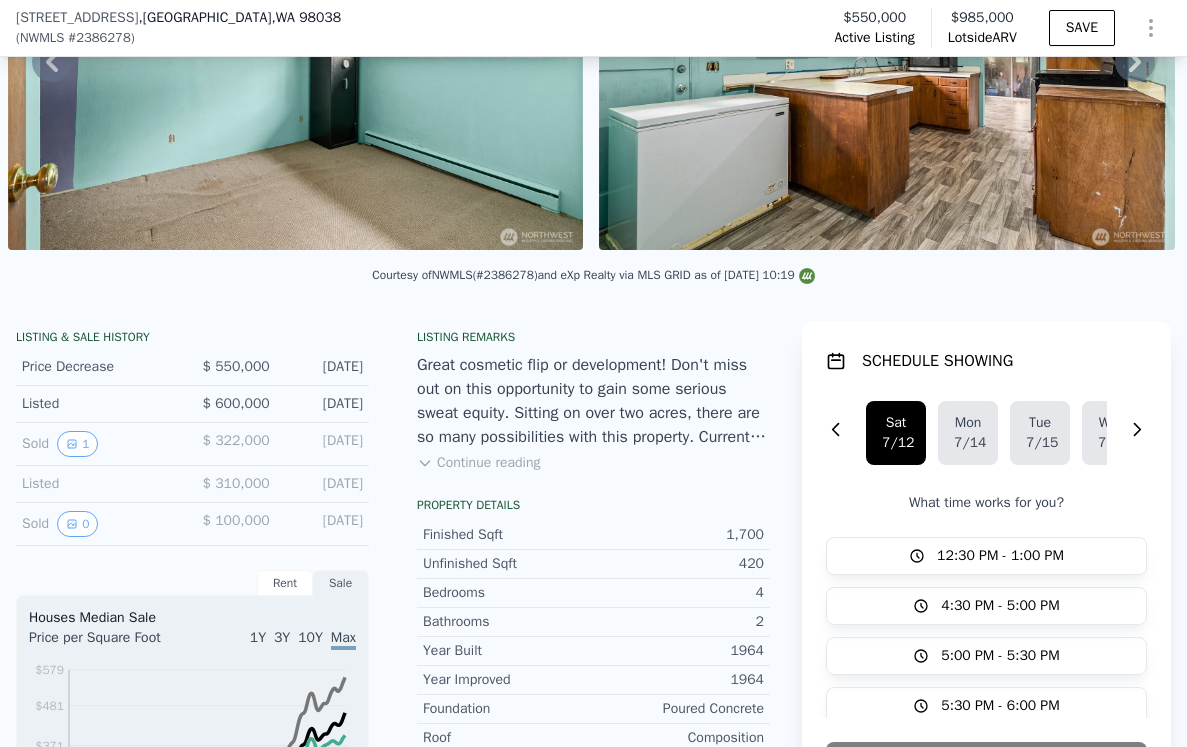 click on "Continue reading" at bounding box center [478, 463] 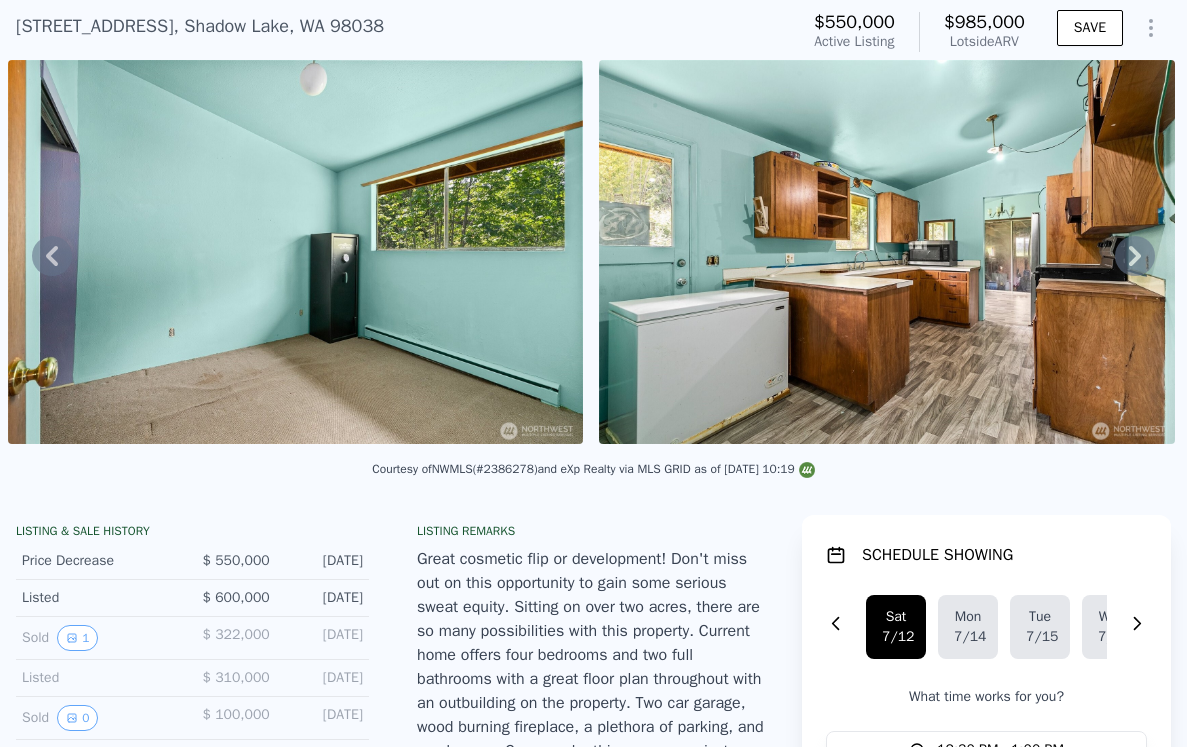 scroll, scrollTop: 0, scrollLeft: 0, axis: both 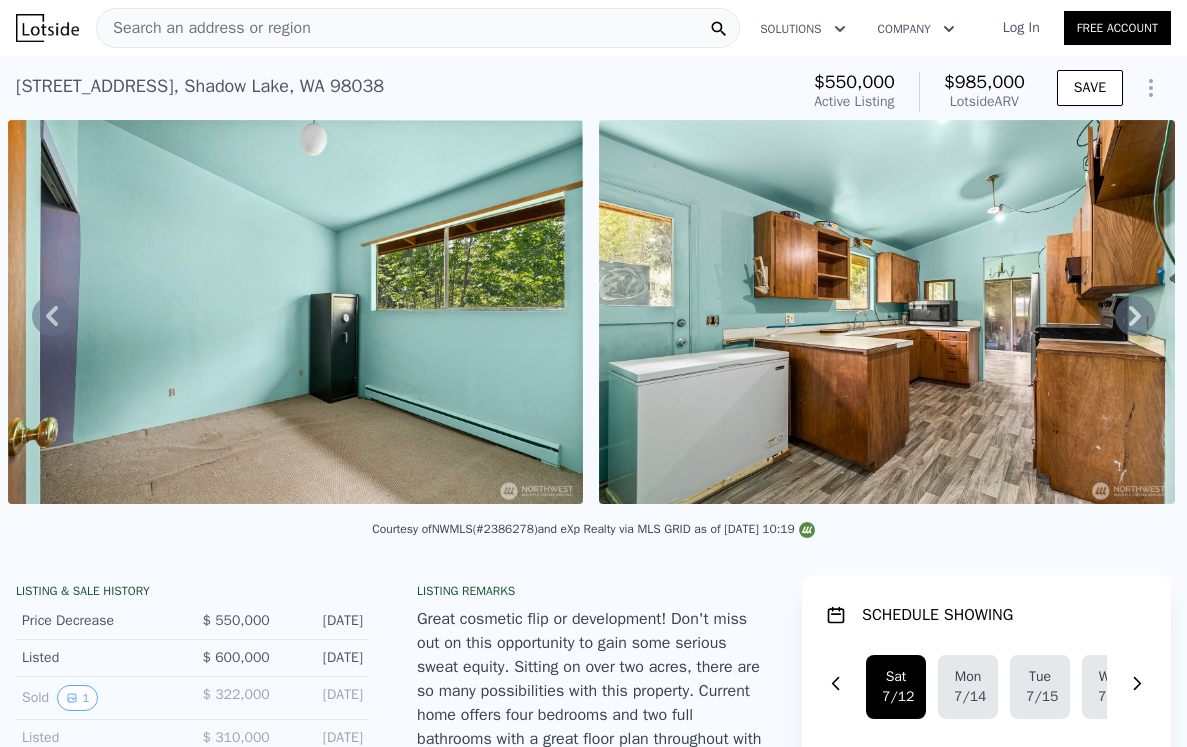 click at bounding box center (295, 312) 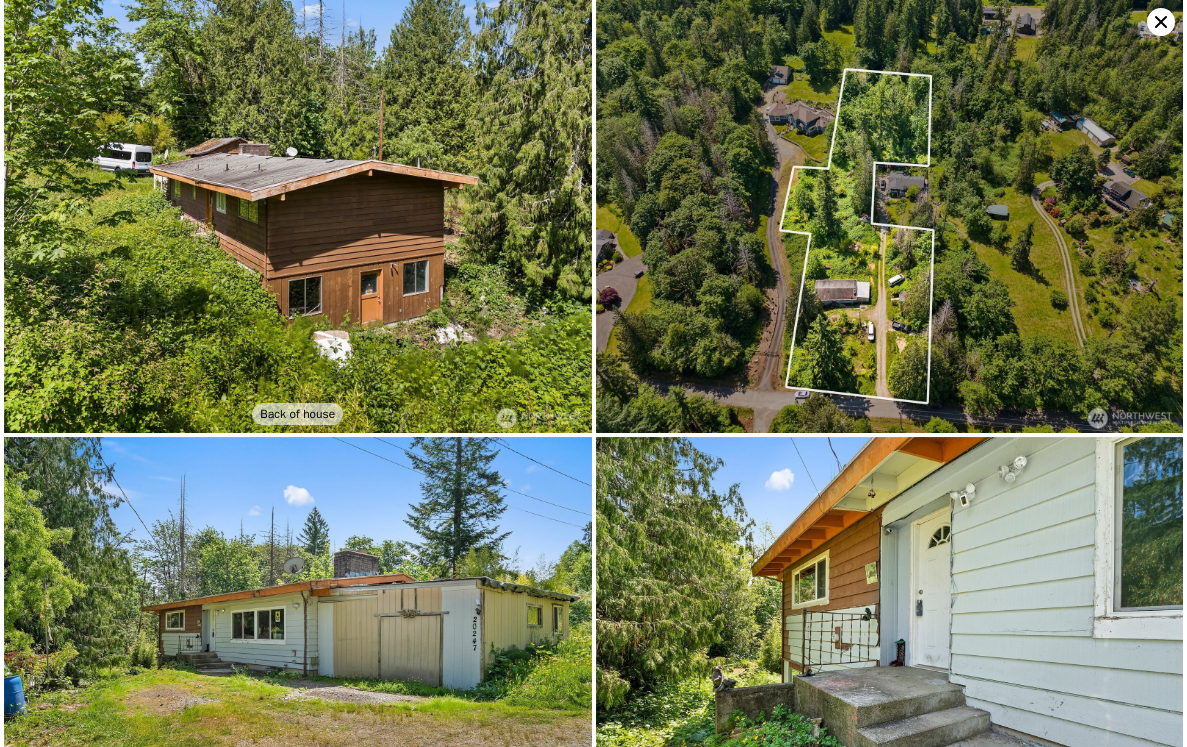 scroll, scrollTop: 0, scrollLeft: 0, axis: both 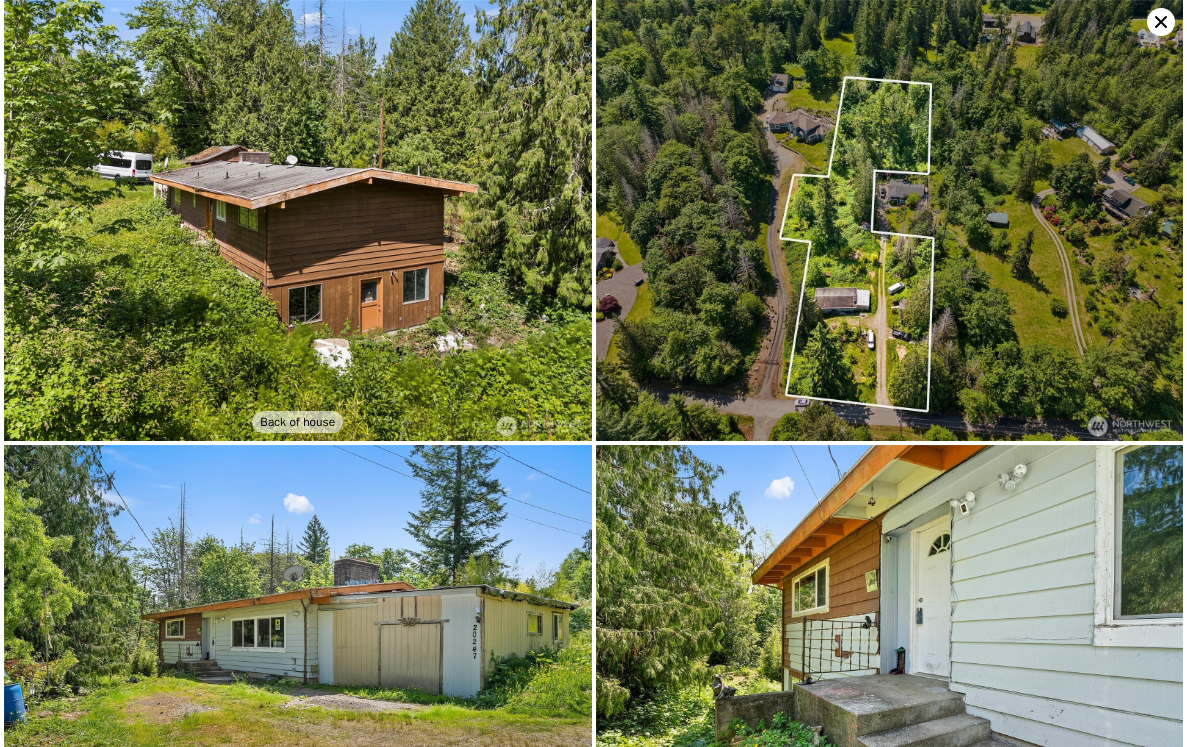 click at bounding box center [298, 220] 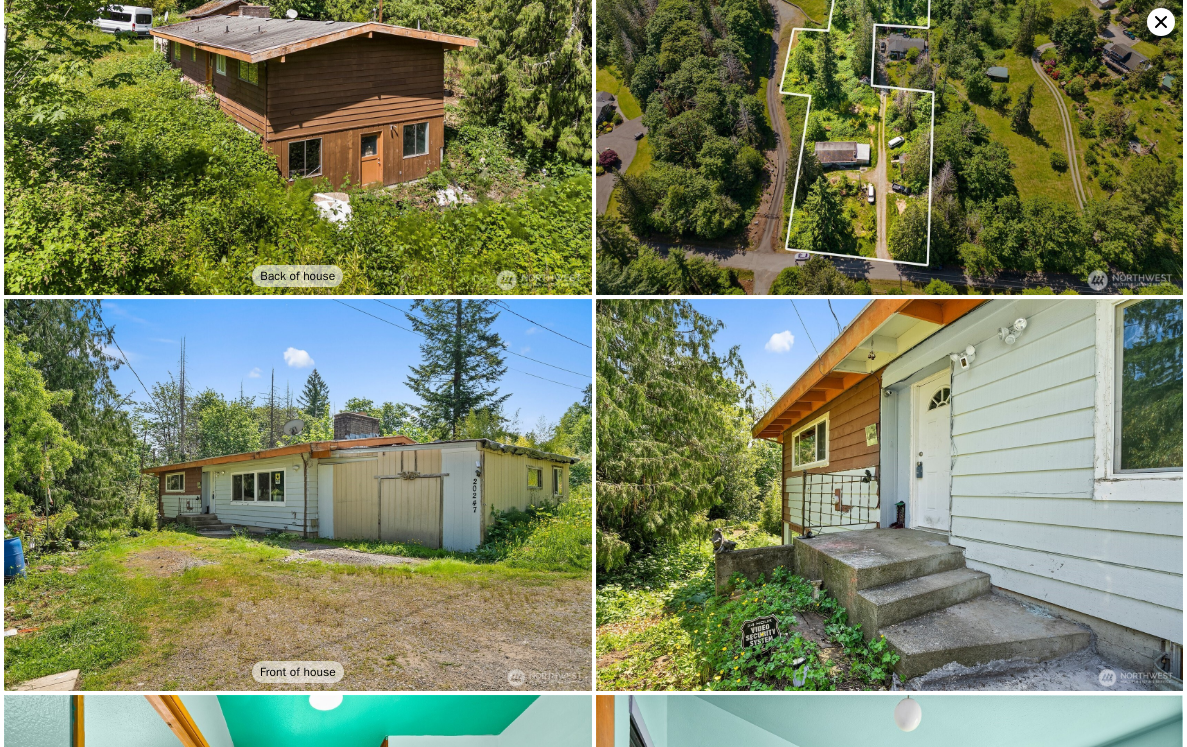 scroll, scrollTop: 0, scrollLeft: 0, axis: both 